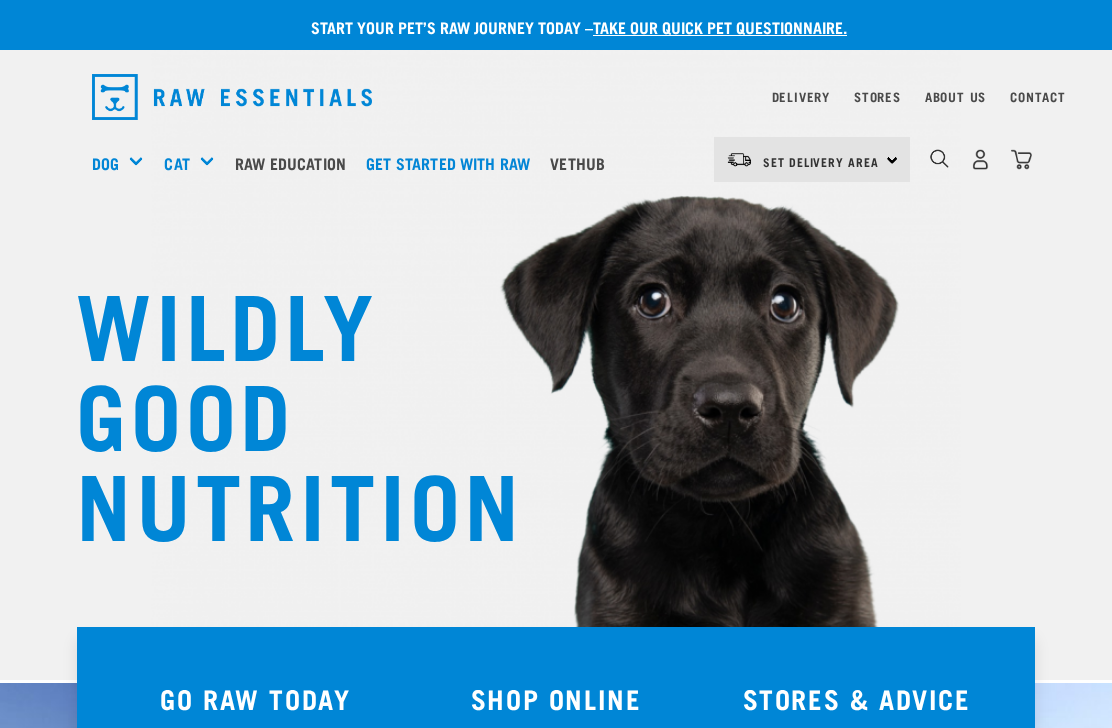 scroll, scrollTop: 0, scrollLeft: 0, axis: both 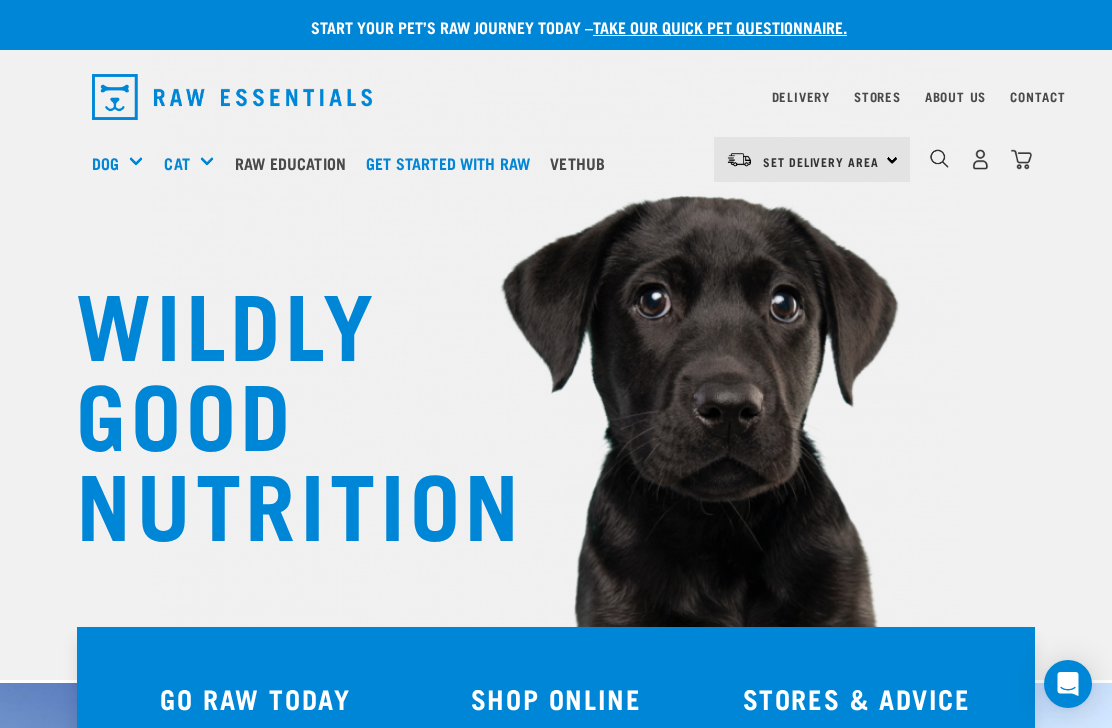 click on "Raw Feeding 101" at bounding box center [0, 0] 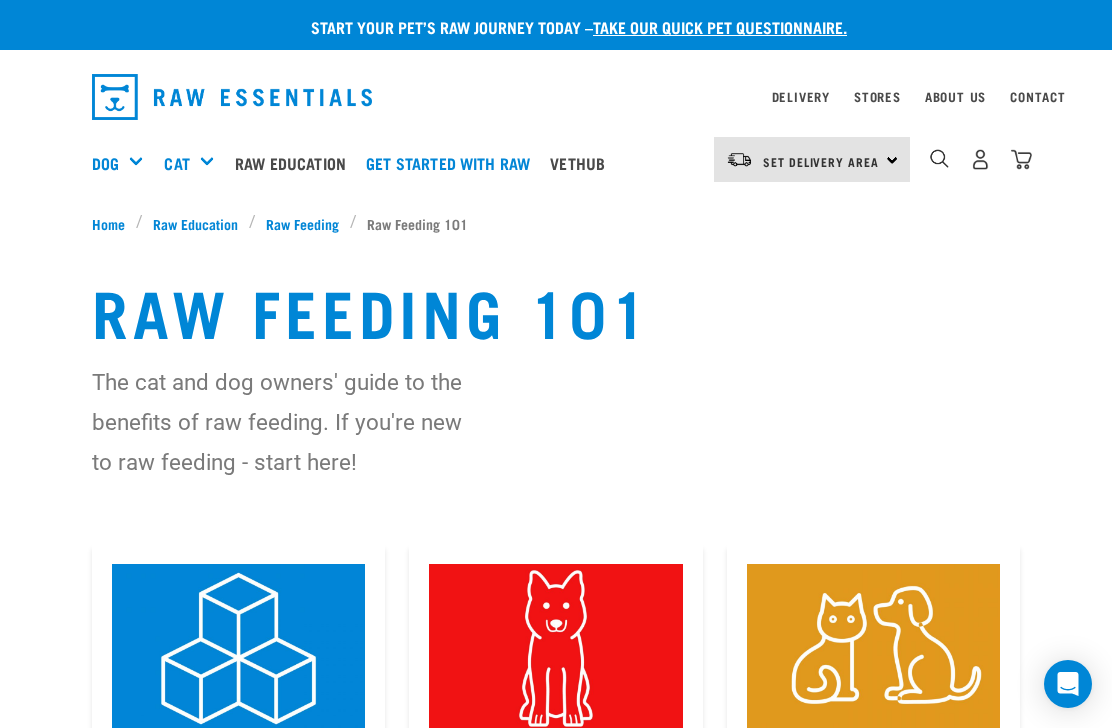 scroll, scrollTop: 0, scrollLeft: 0, axis: both 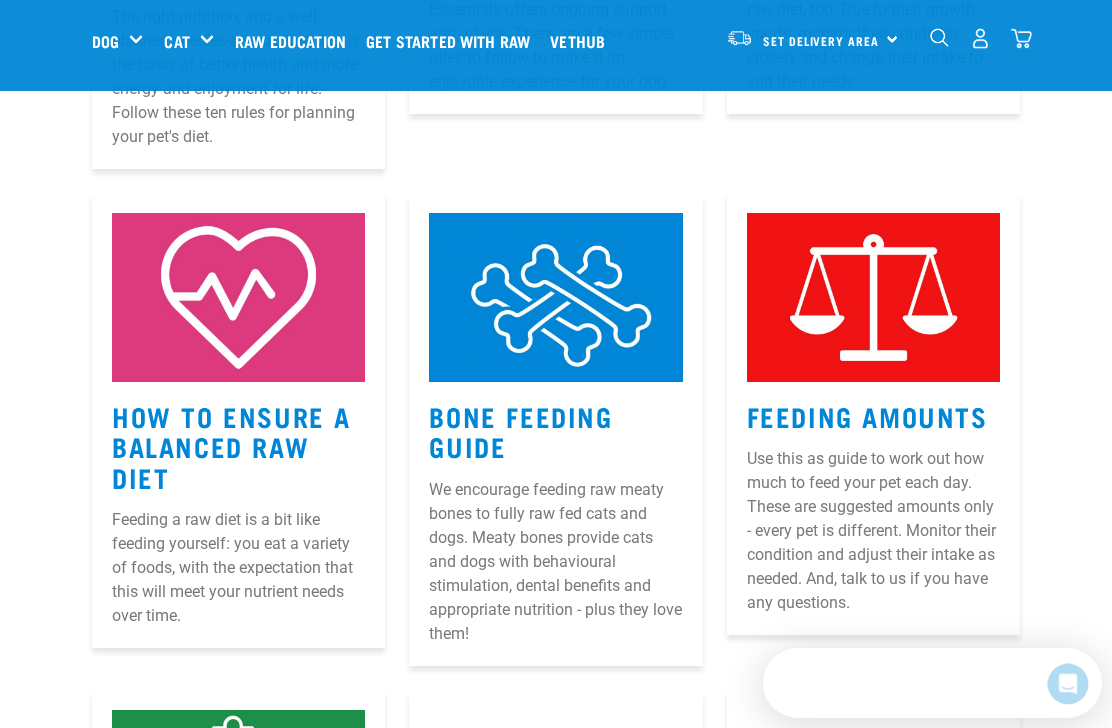 click on "Feeding a raw diet is a bit like feeding yourself: you eat a variety of foods, with the expectation that this will meet your nutrient needs over time." at bounding box center (238, 568) 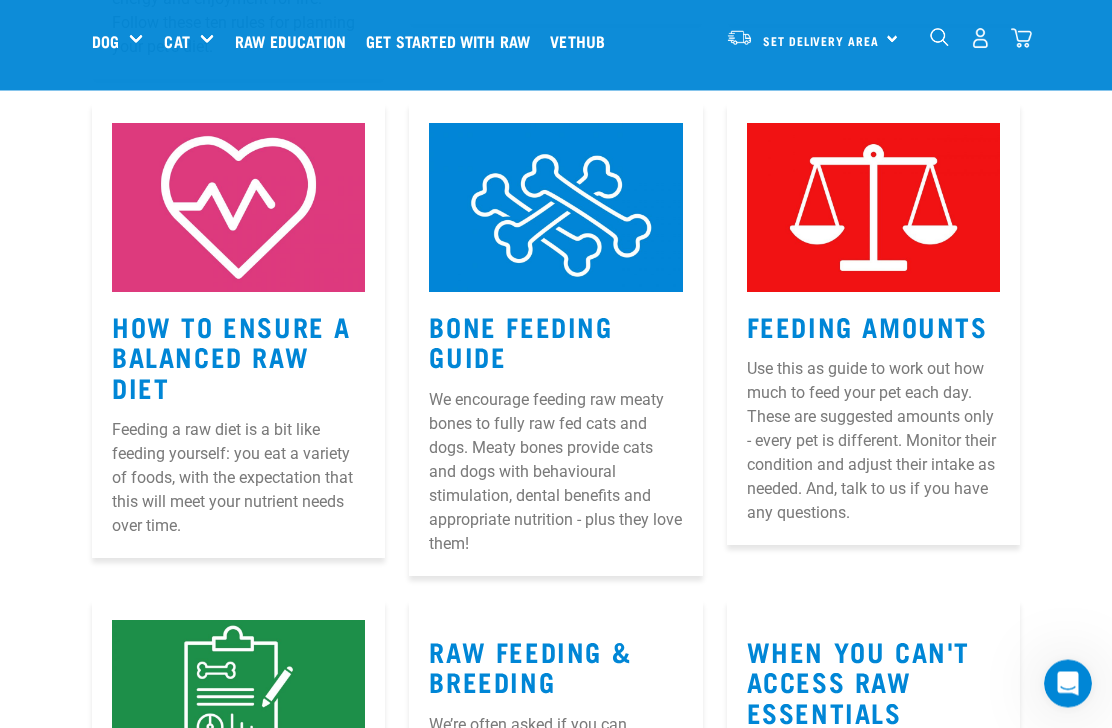scroll, scrollTop: 793, scrollLeft: 0, axis: vertical 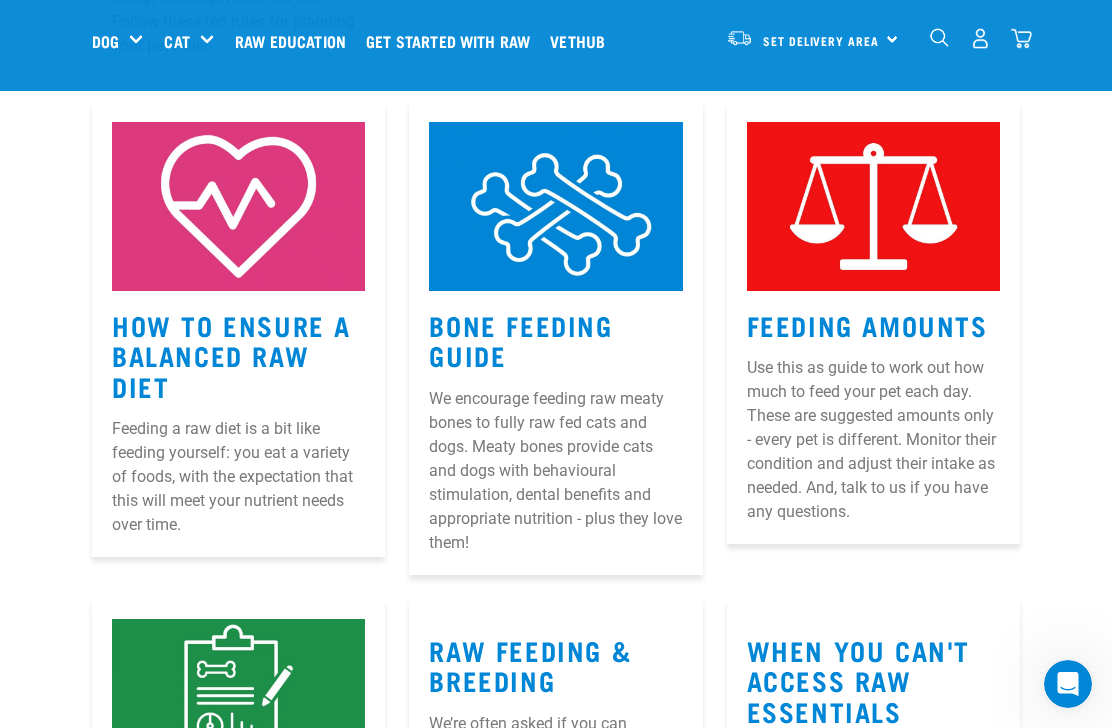 click on "Feeding a raw diet is a bit like feeding yourself: you eat a variety of foods, with the expectation that this will meet your nutrient needs over time." at bounding box center [238, 477] 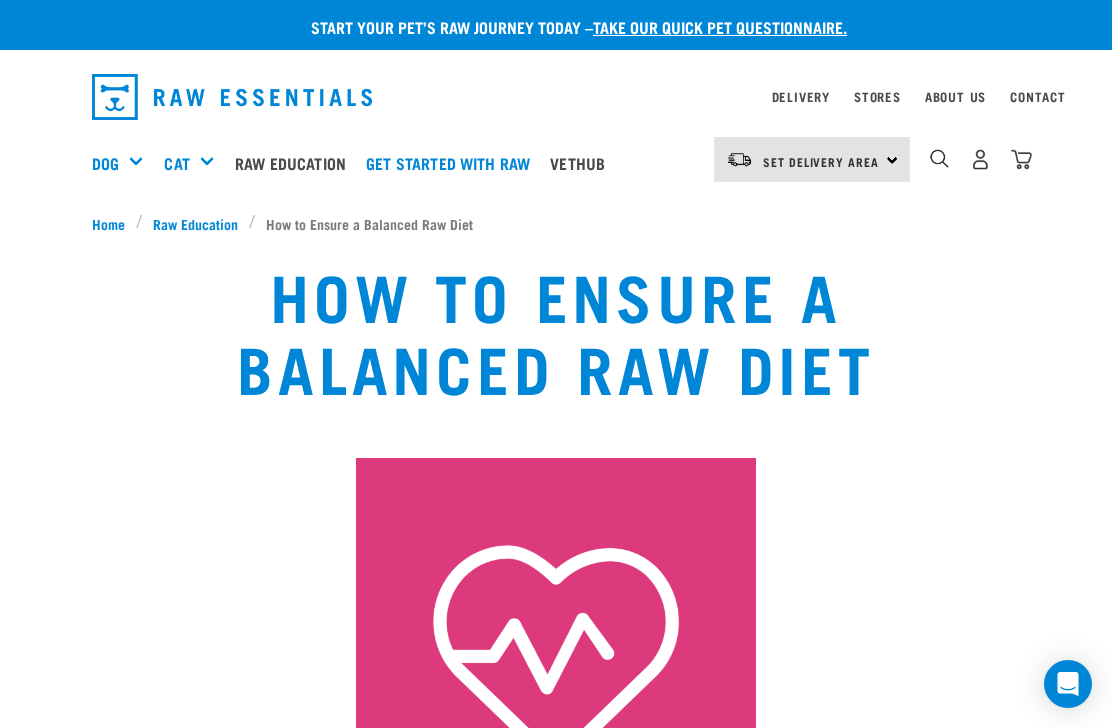 scroll, scrollTop: 0, scrollLeft: 0, axis: both 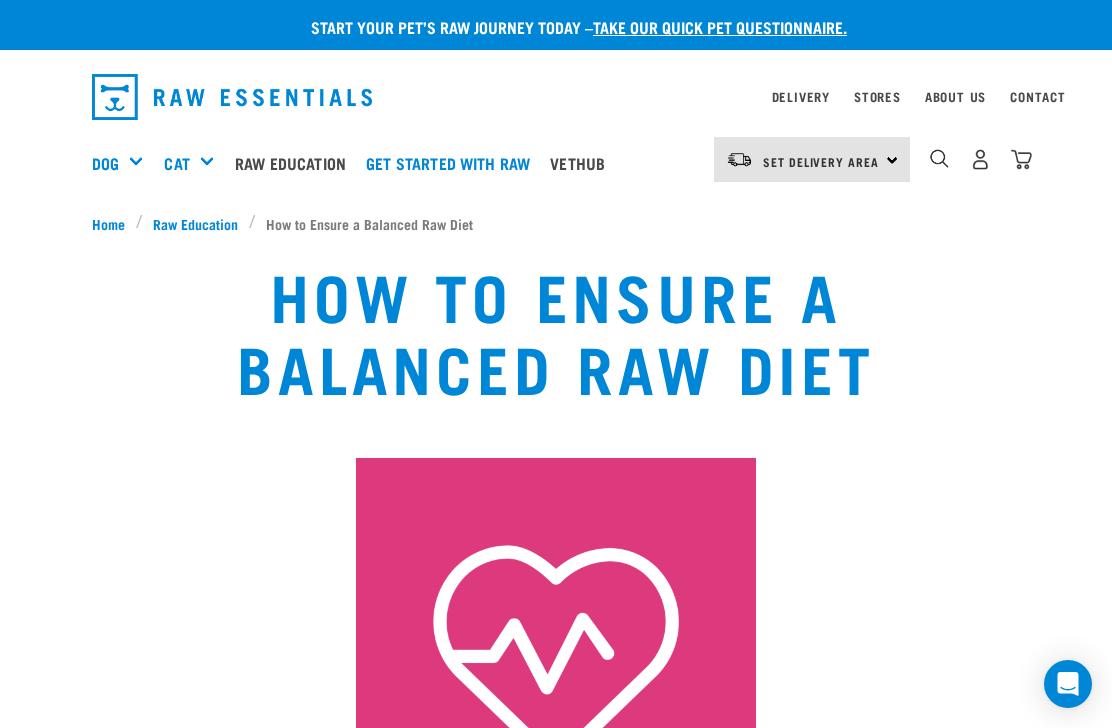 click on "Get started with Raw" at bounding box center (453, 163) 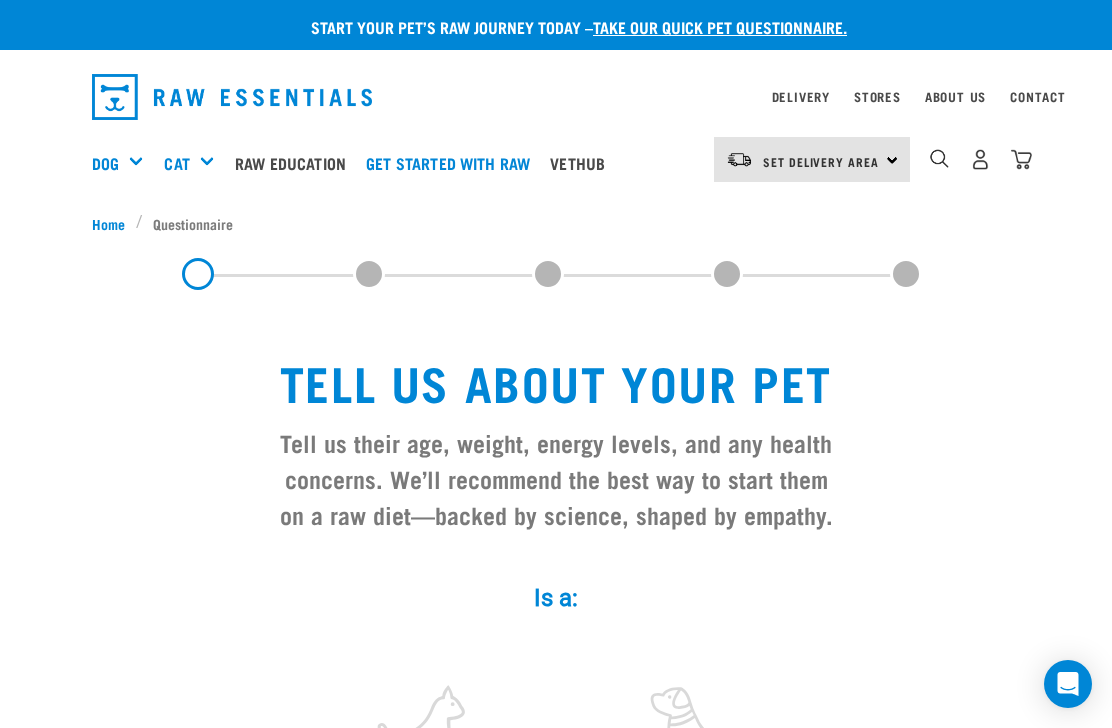 scroll, scrollTop: 0, scrollLeft: 0, axis: both 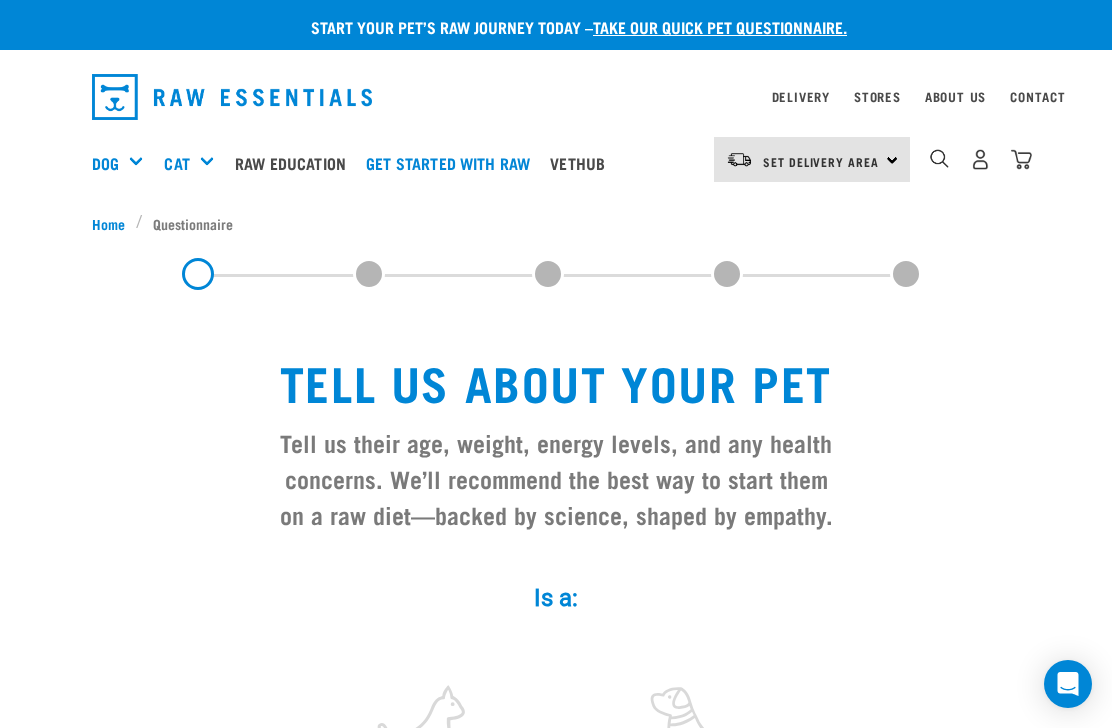 click on "Shop All Dog" at bounding box center [0, 0] 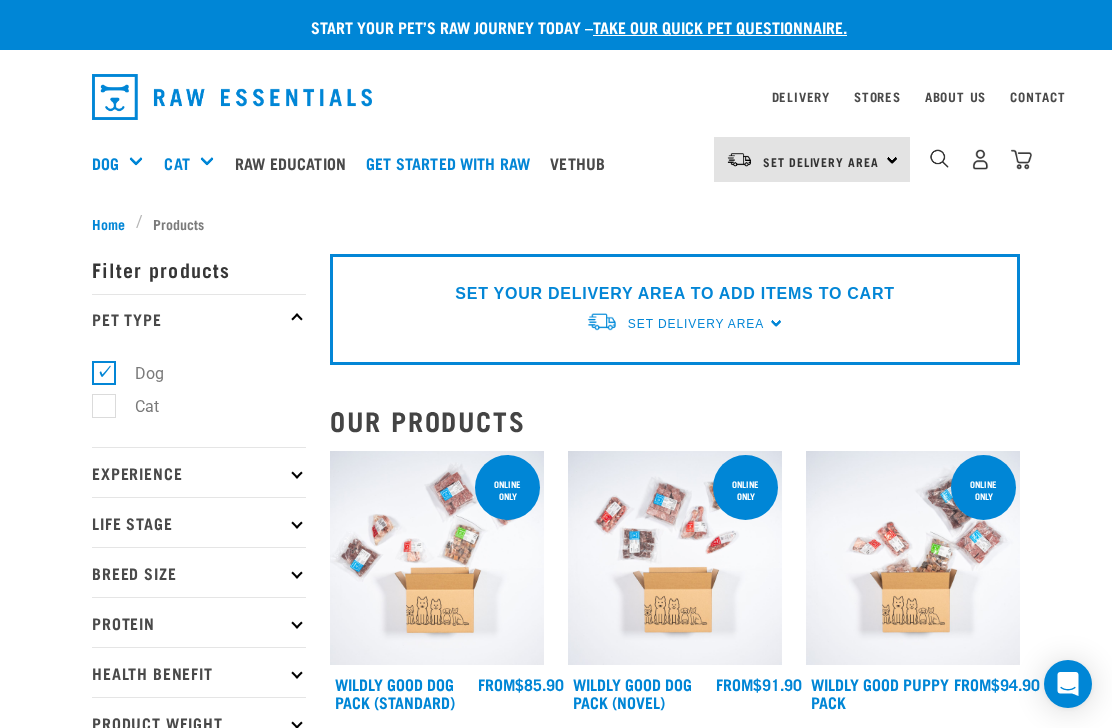 scroll, scrollTop: 0, scrollLeft: 0, axis: both 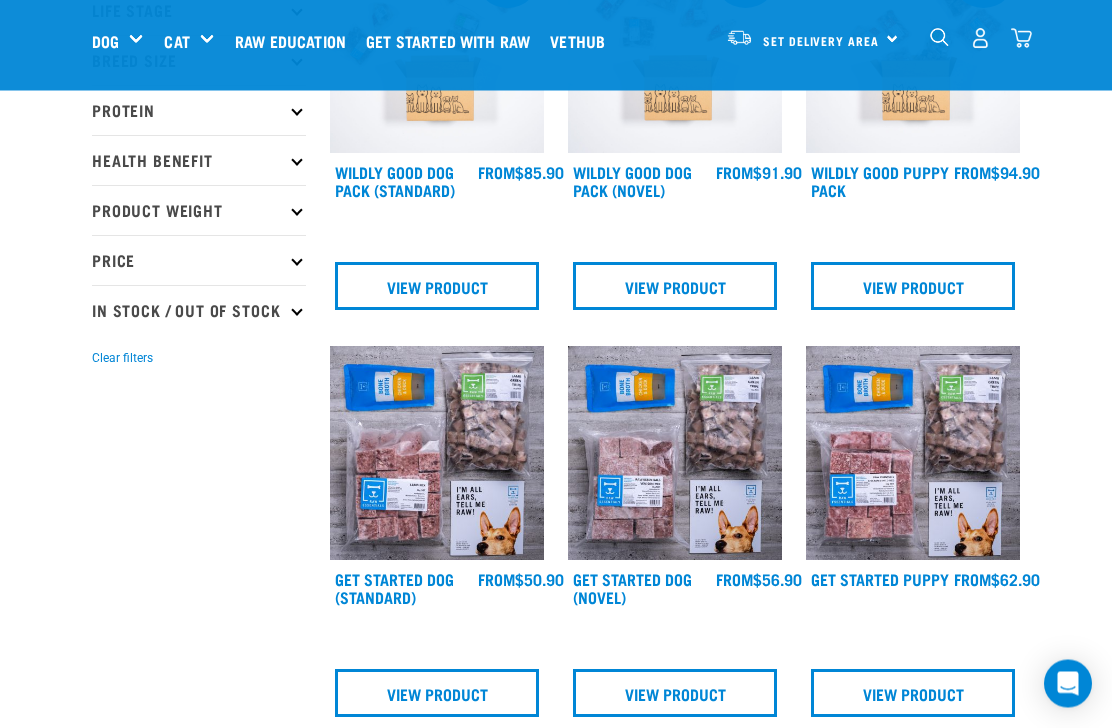 click on "View Product" at bounding box center (437, 694) 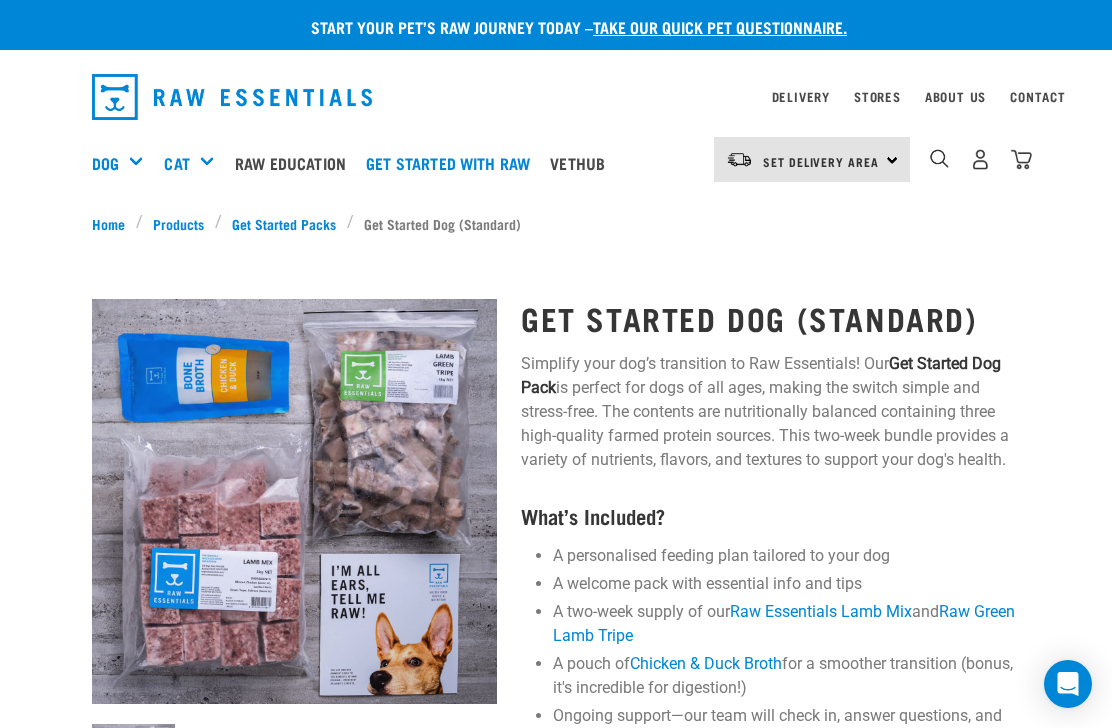 scroll, scrollTop: 0, scrollLeft: 0, axis: both 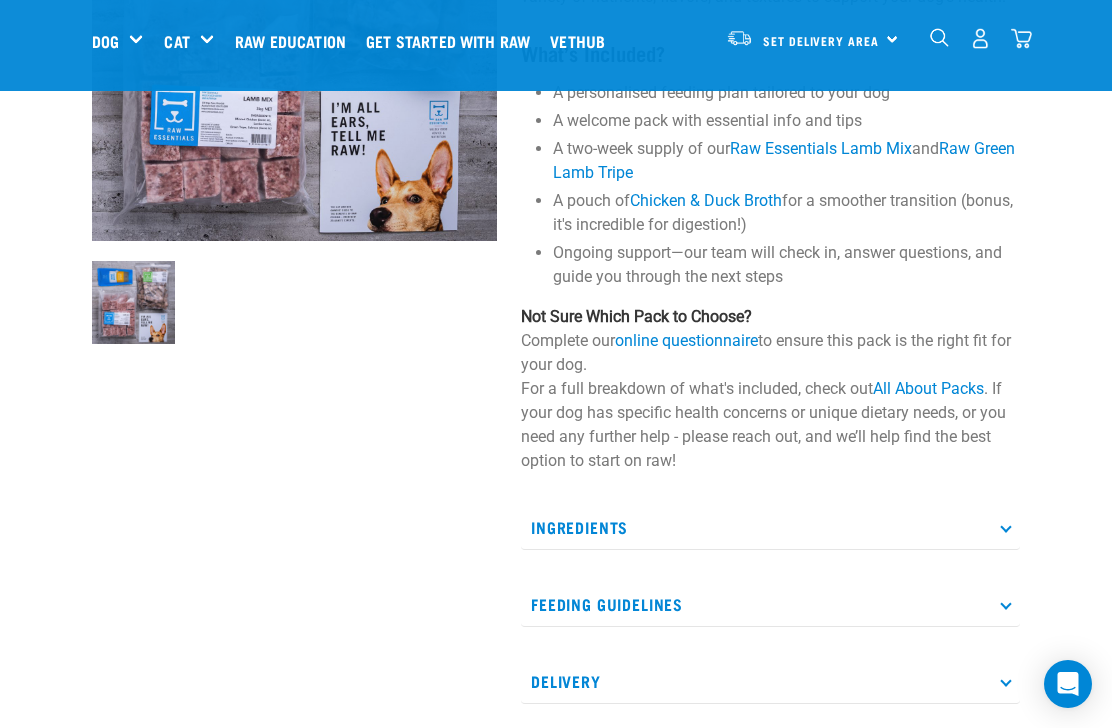 click on "Ingredients" at bounding box center [770, 527] 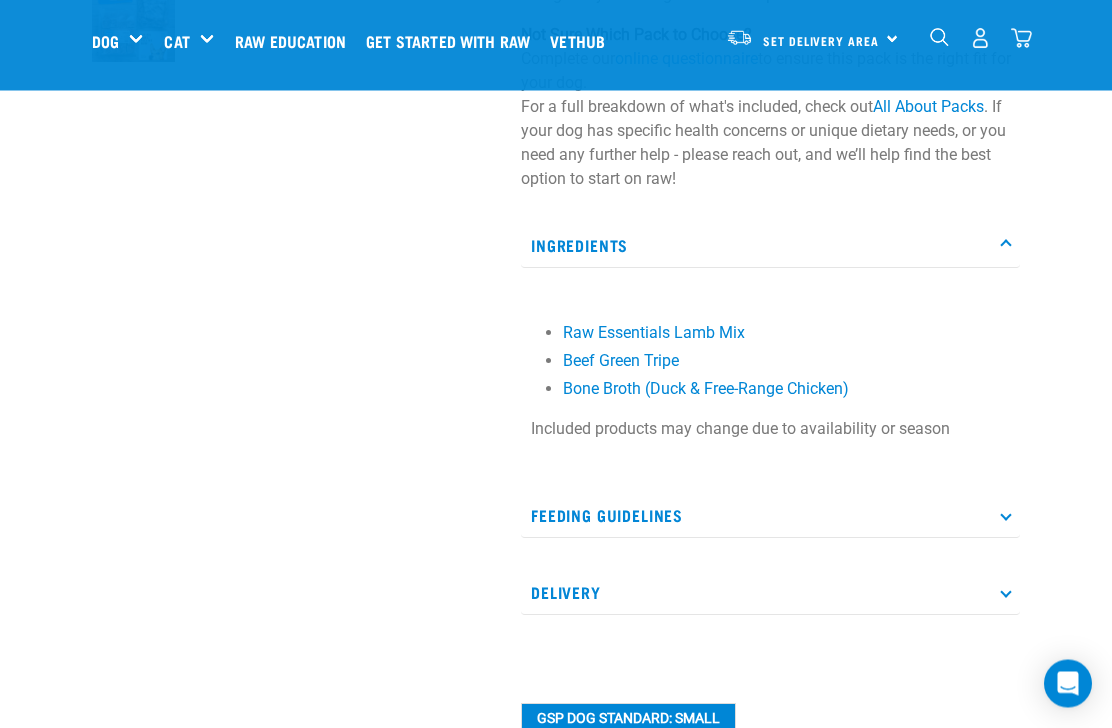 scroll, scrollTop: 592, scrollLeft: 0, axis: vertical 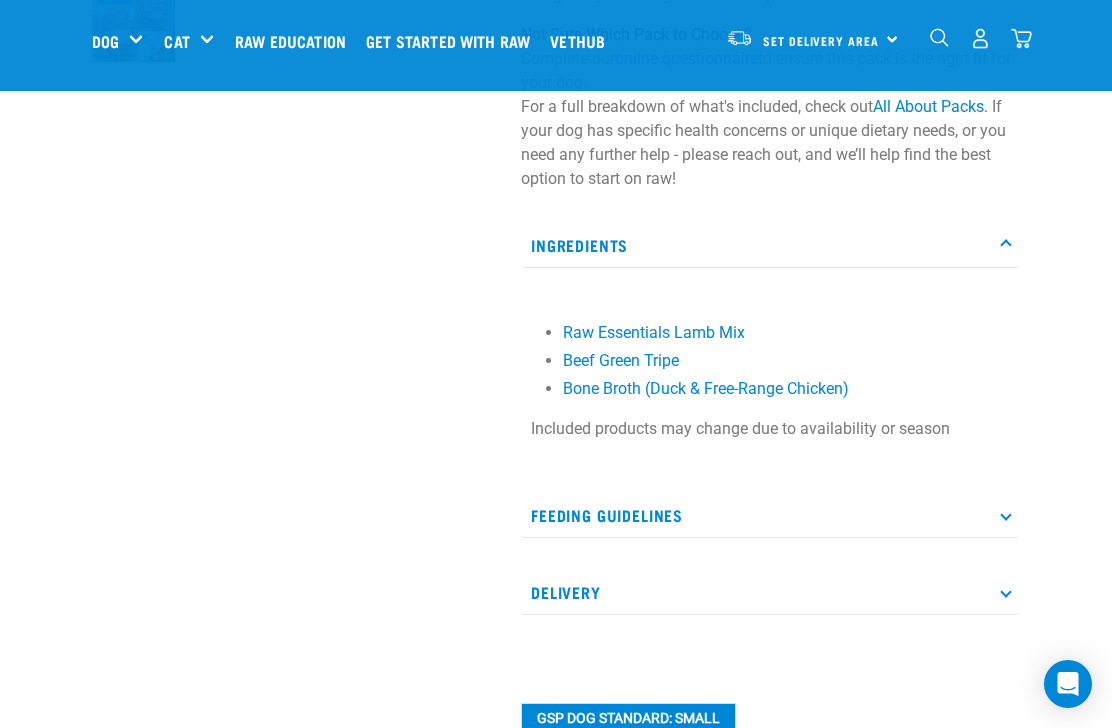 click on "Feeding Guidelines" at bounding box center (770, 515) 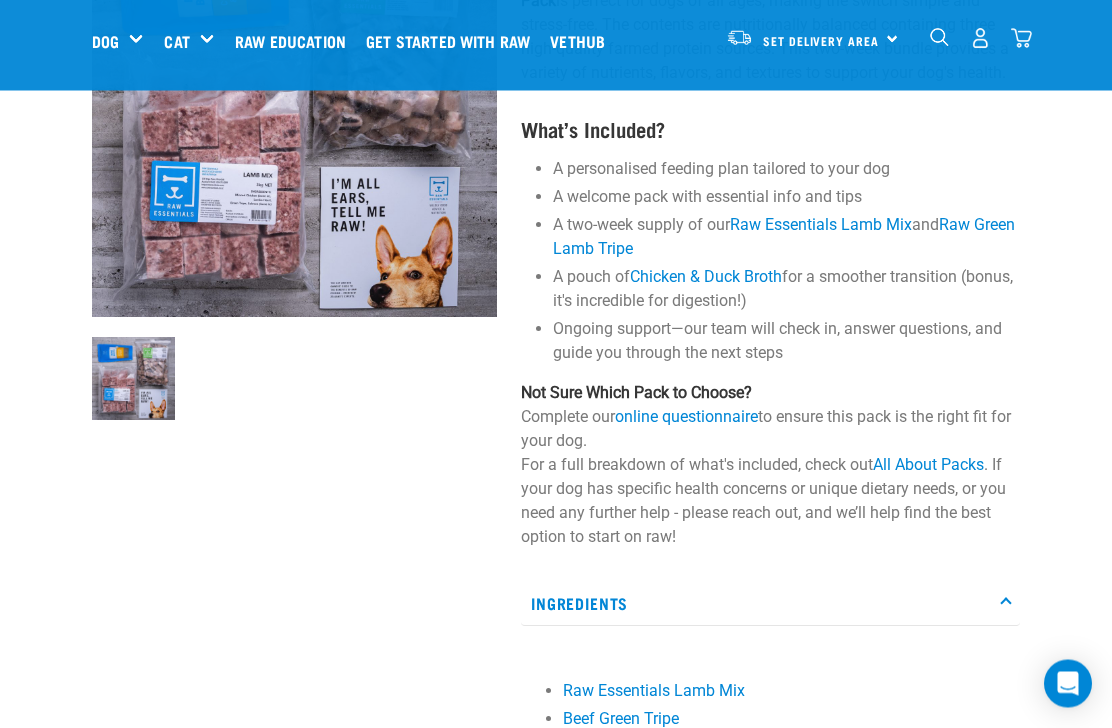 scroll, scrollTop: 177, scrollLeft: 0, axis: vertical 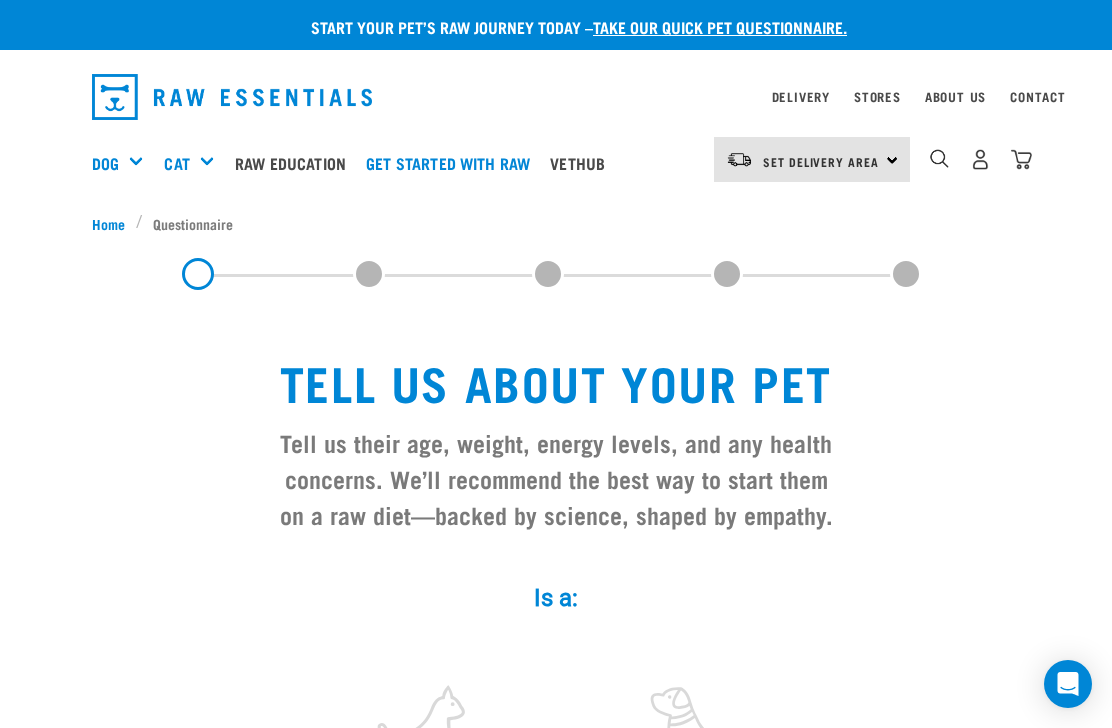 click on "Shop All Dog" at bounding box center [0, 0] 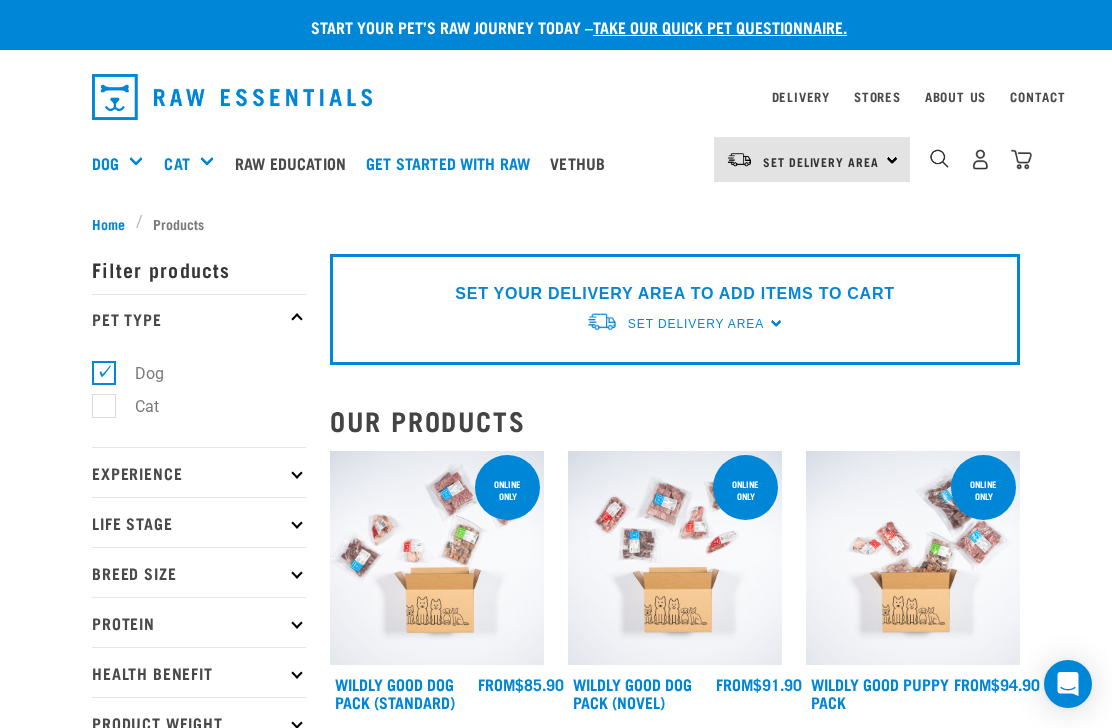 scroll, scrollTop: 0, scrollLeft: 0, axis: both 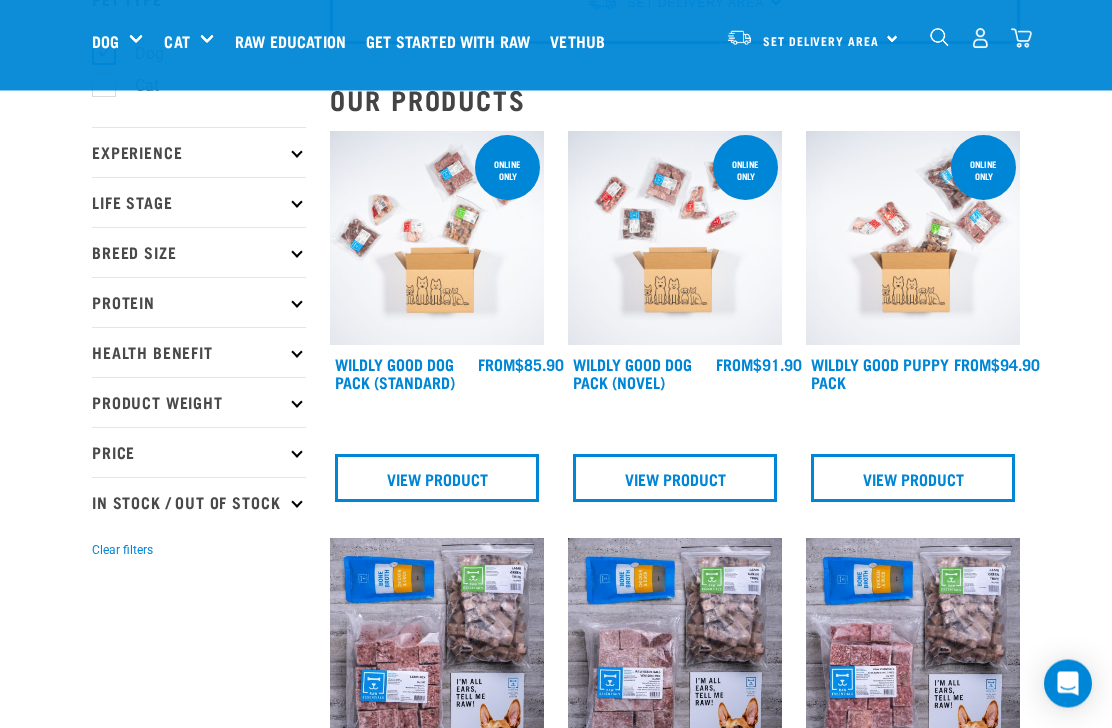 click on "View Product" at bounding box center [675, 479] 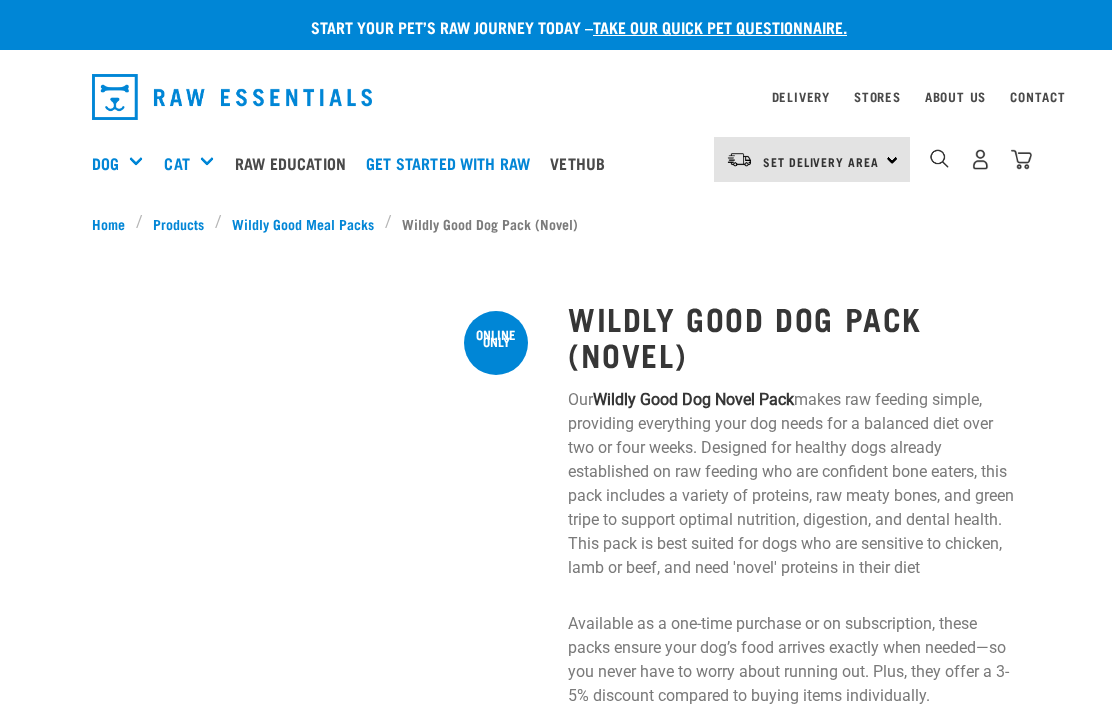 scroll, scrollTop: 0, scrollLeft: 0, axis: both 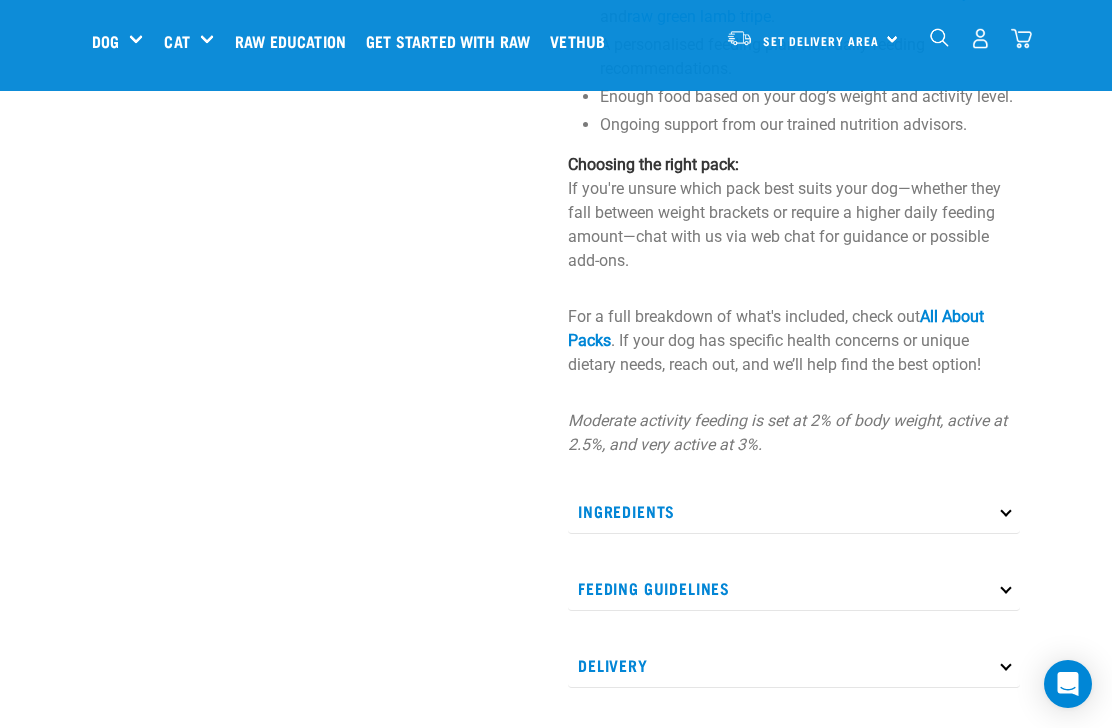 click on "Ingredients" at bounding box center [794, 511] 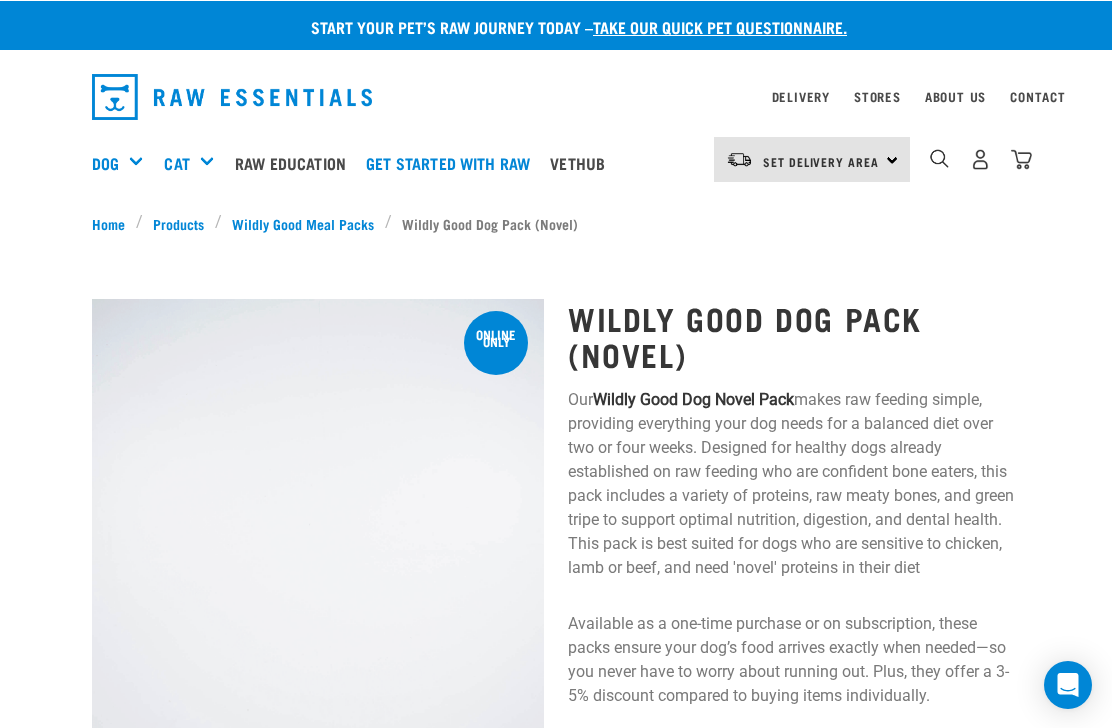 scroll, scrollTop: 0, scrollLeft: 0, axis: both 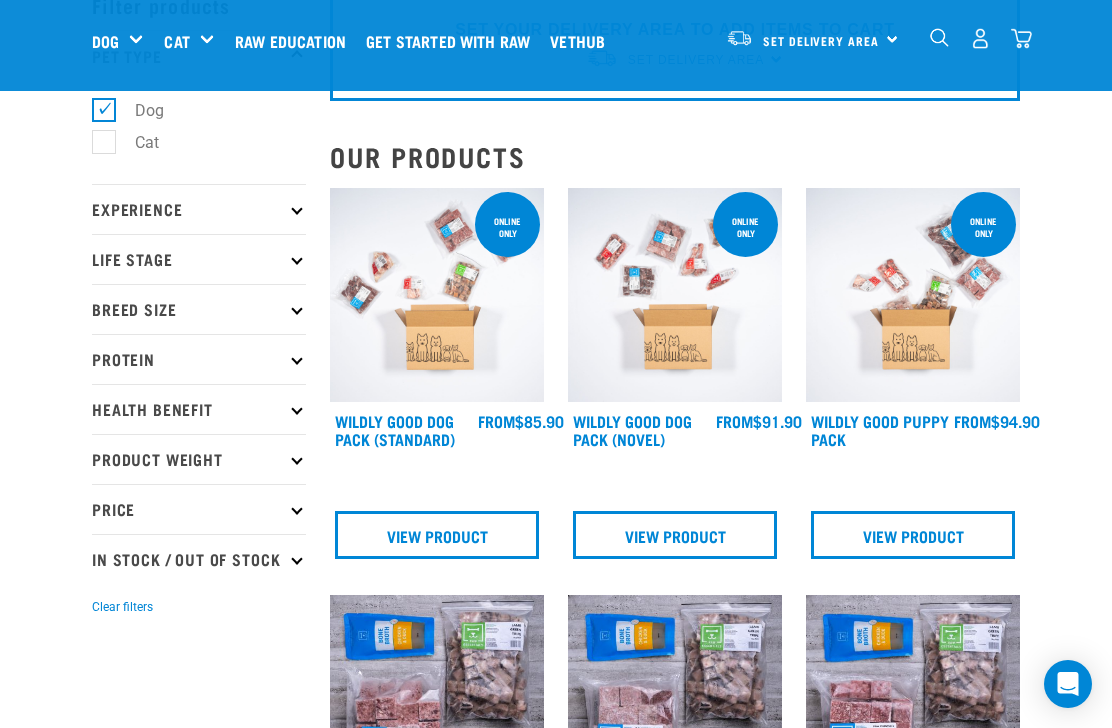 click on "Protein" at bounding box center [199, 359] 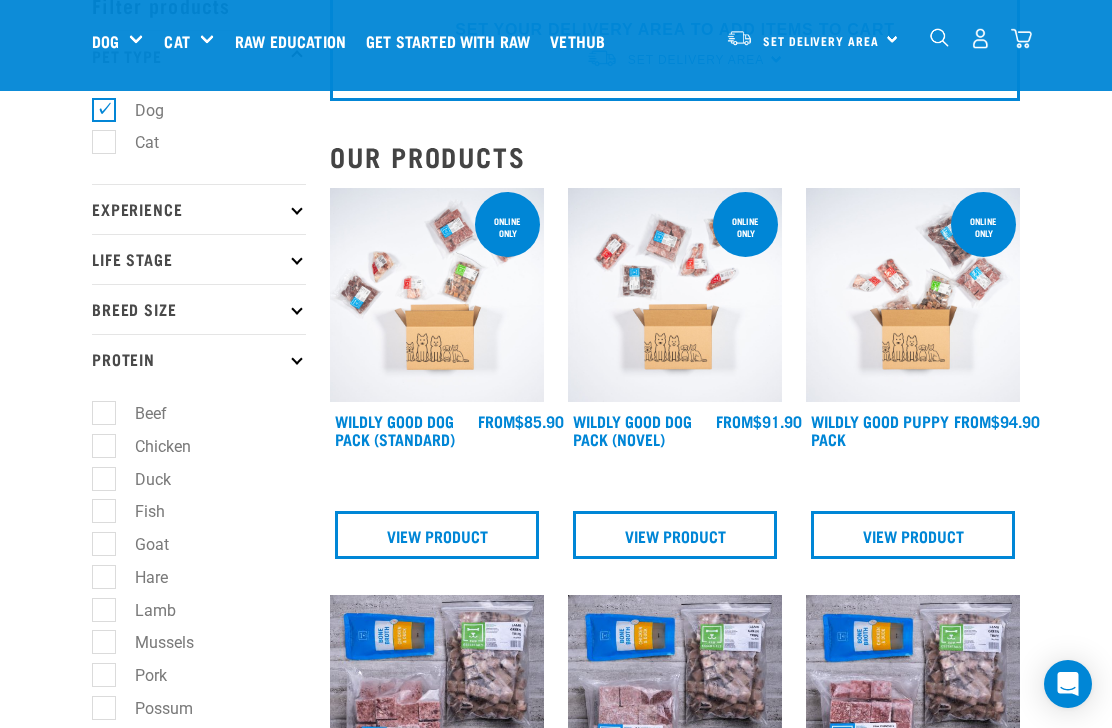 click on "Chicken" at bounding box center (151, 446) 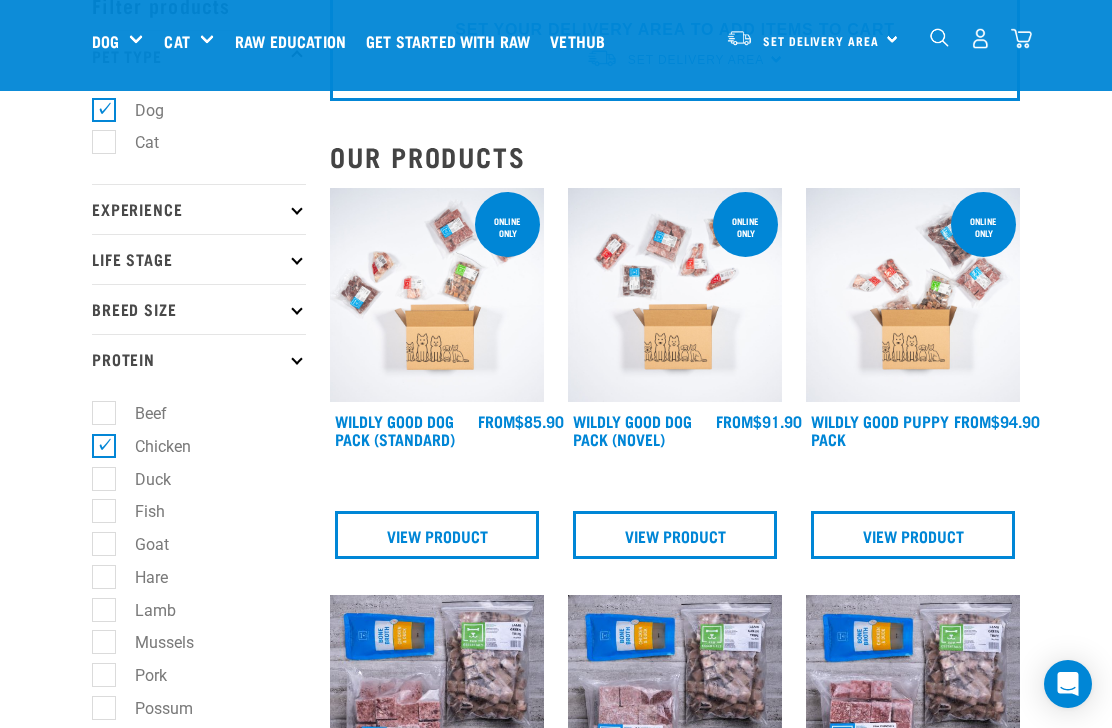click on "Duck" at bounding box center [141, 479] 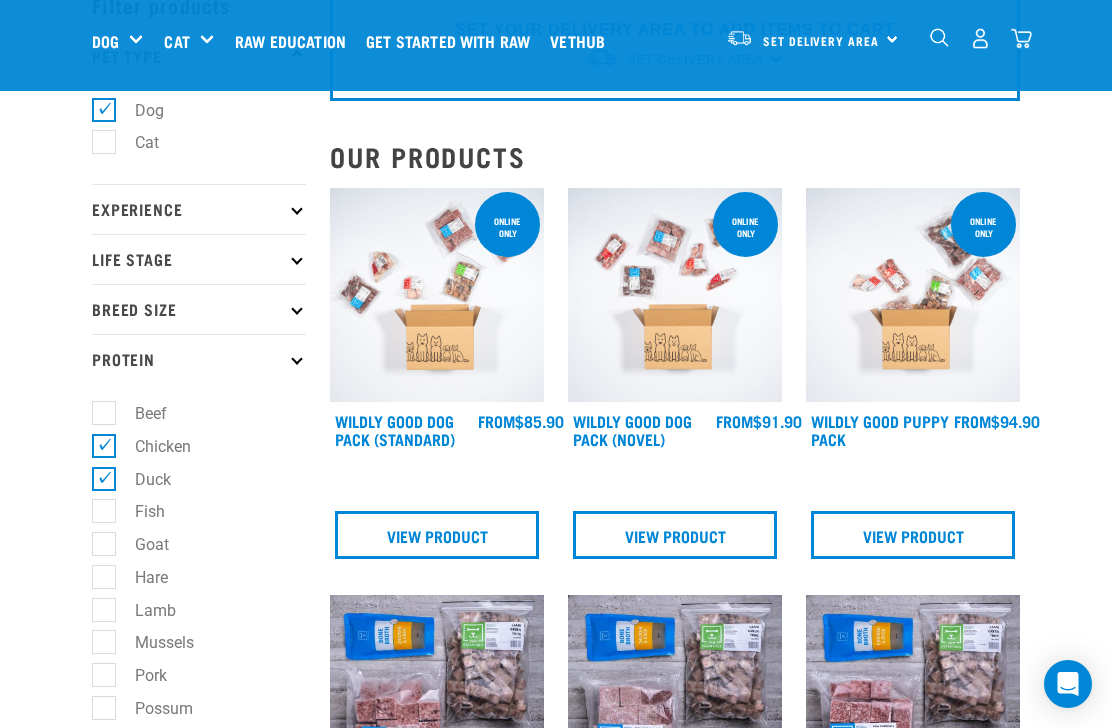scroll, scrollTop: 177, scrollLeft: 0, axis: vertical 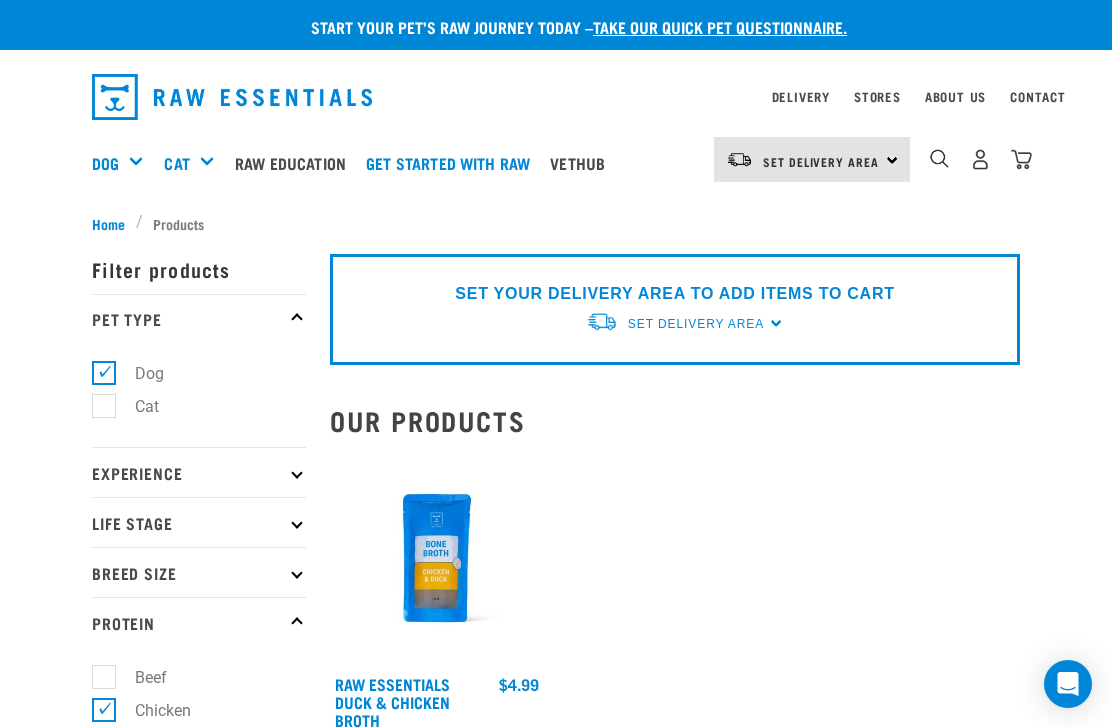 click on "Mixes & Minces" at bounding box center (0, 0) 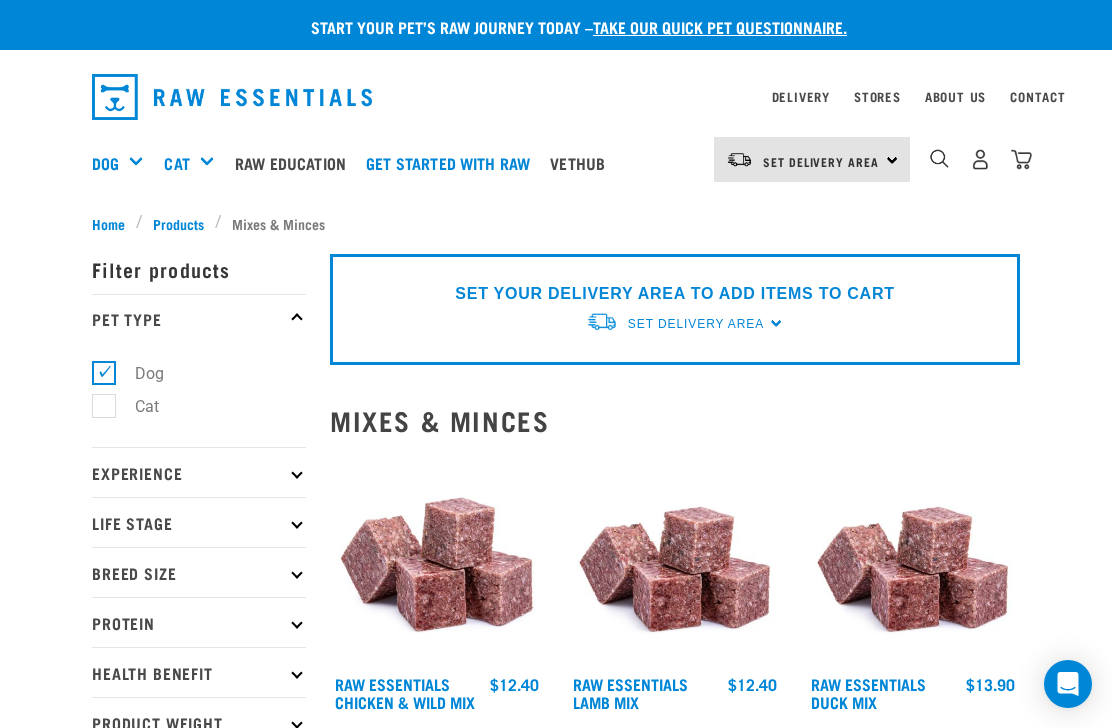 scroll, scrollTop: 0, scrollLeft: 0, axis: both 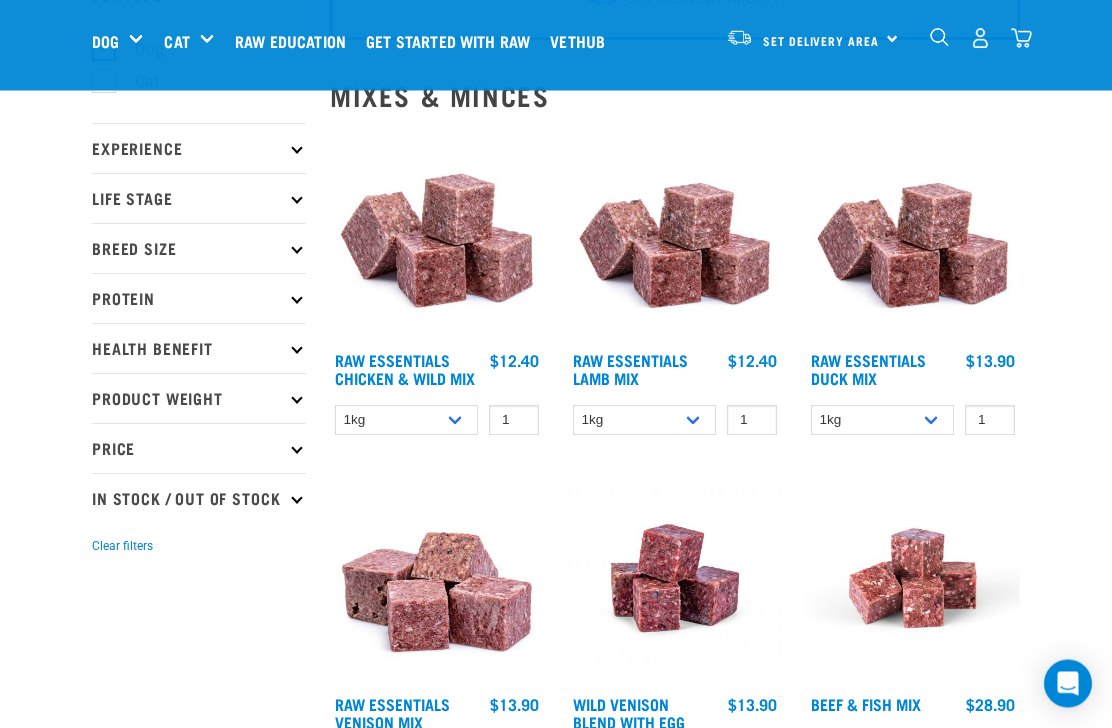 click on "Raw Essentials Chicken & Wild Mix" at bounding box center (405, 369) 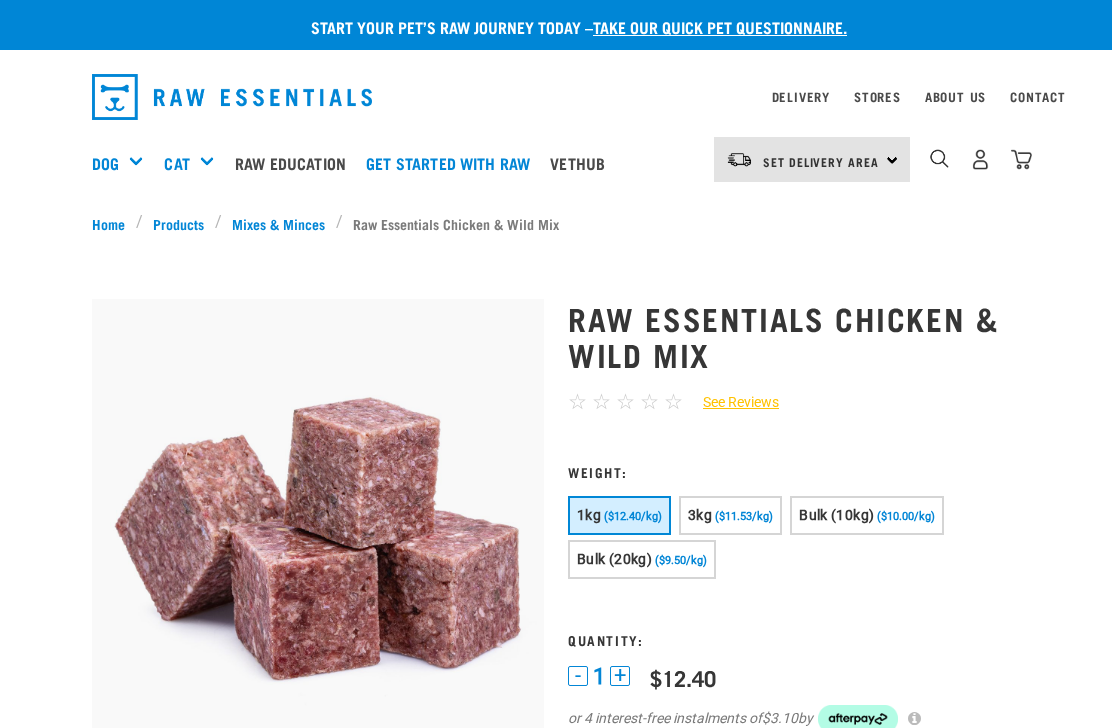 scroll, scrollTop: 0, scrollLeft: 0, axis: both 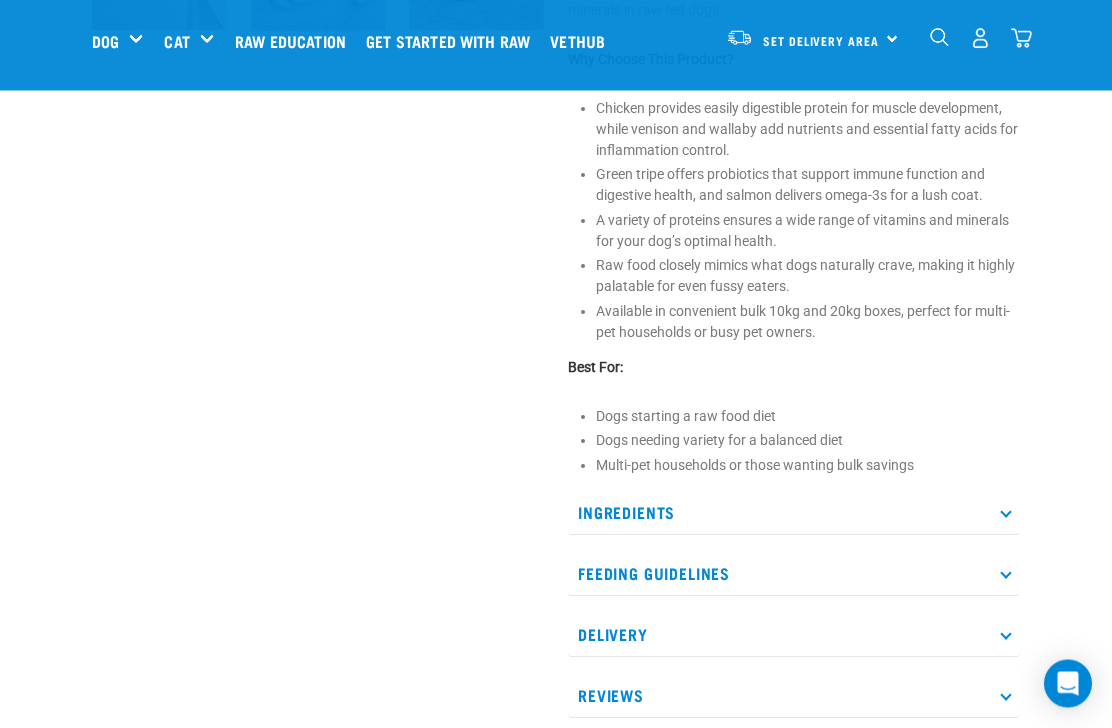 click on "Ingredients" at bounding box center (794, 513) 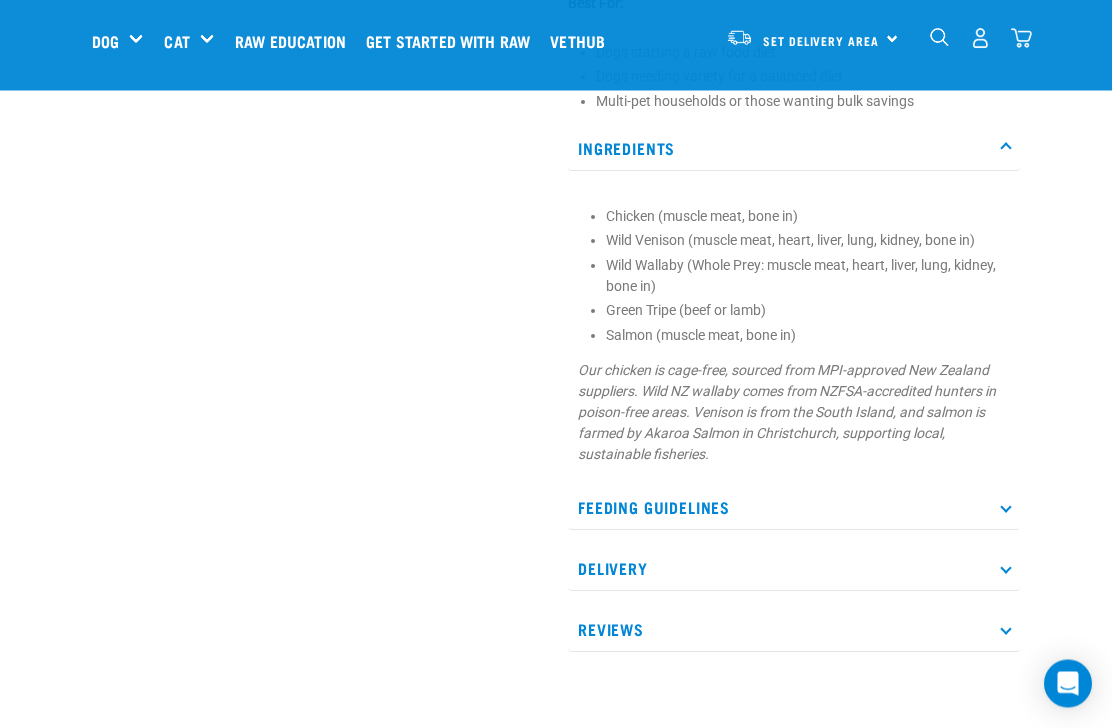 scroll, scrollTop: 1250, scrollLeft: 0, axis: vertical 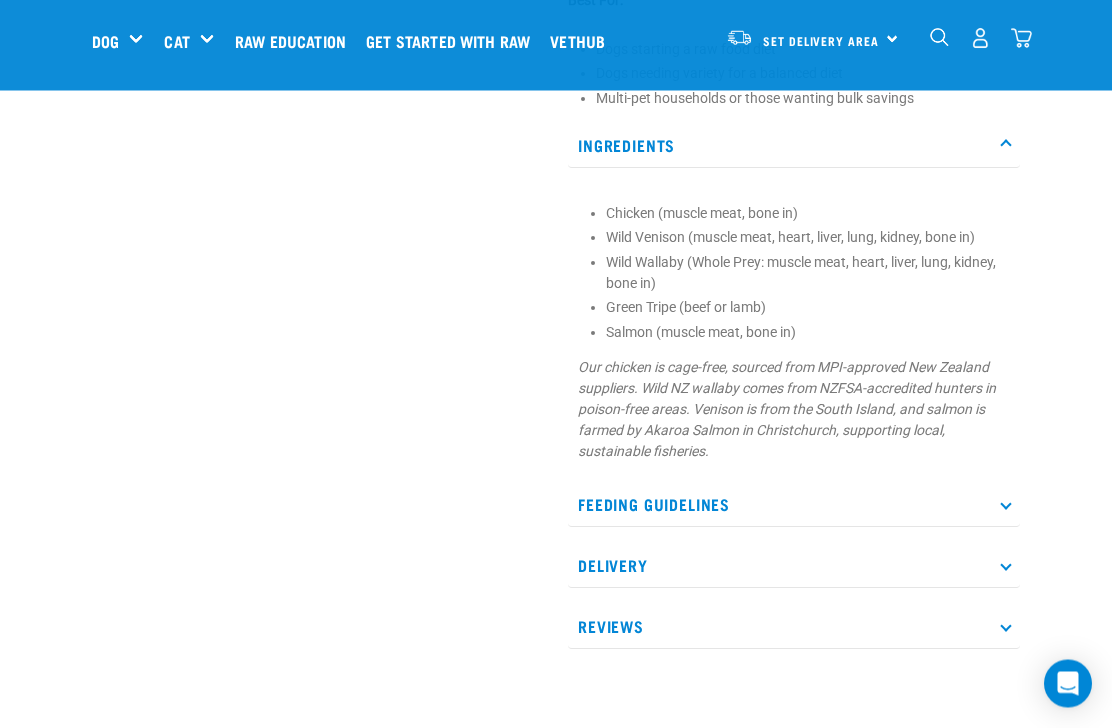 click on "Feeding Guidelines" at bounding box center (794, 505) 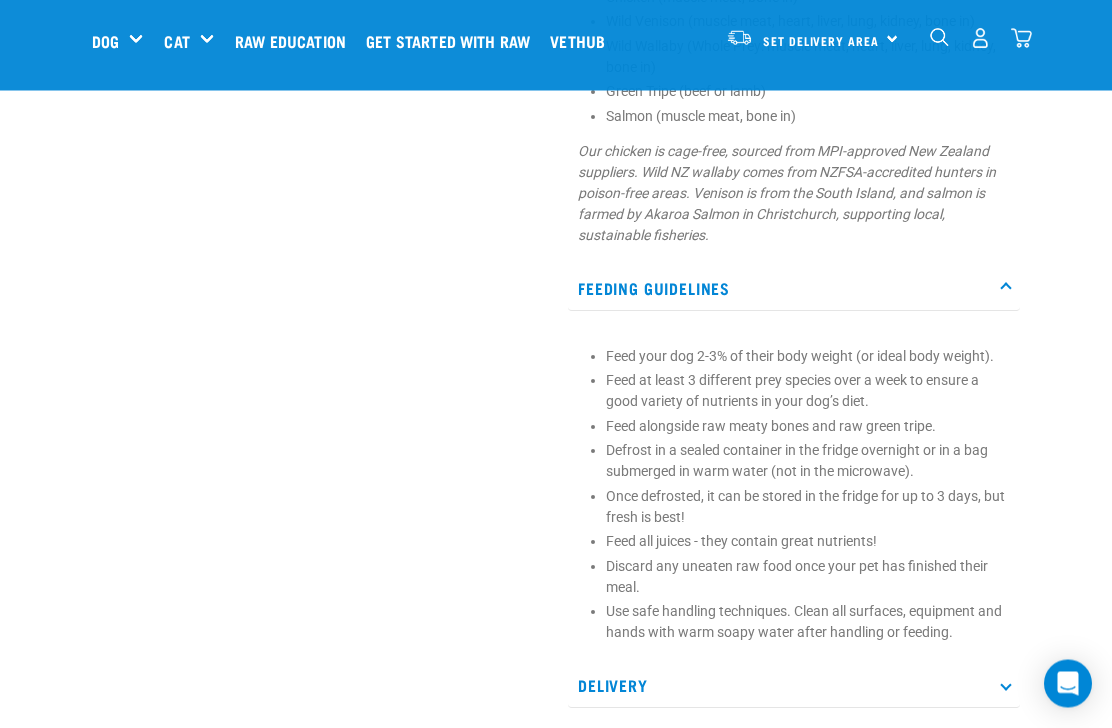 scroll, scrollTop: 1467, scrollLeft: 0, axis: vertical 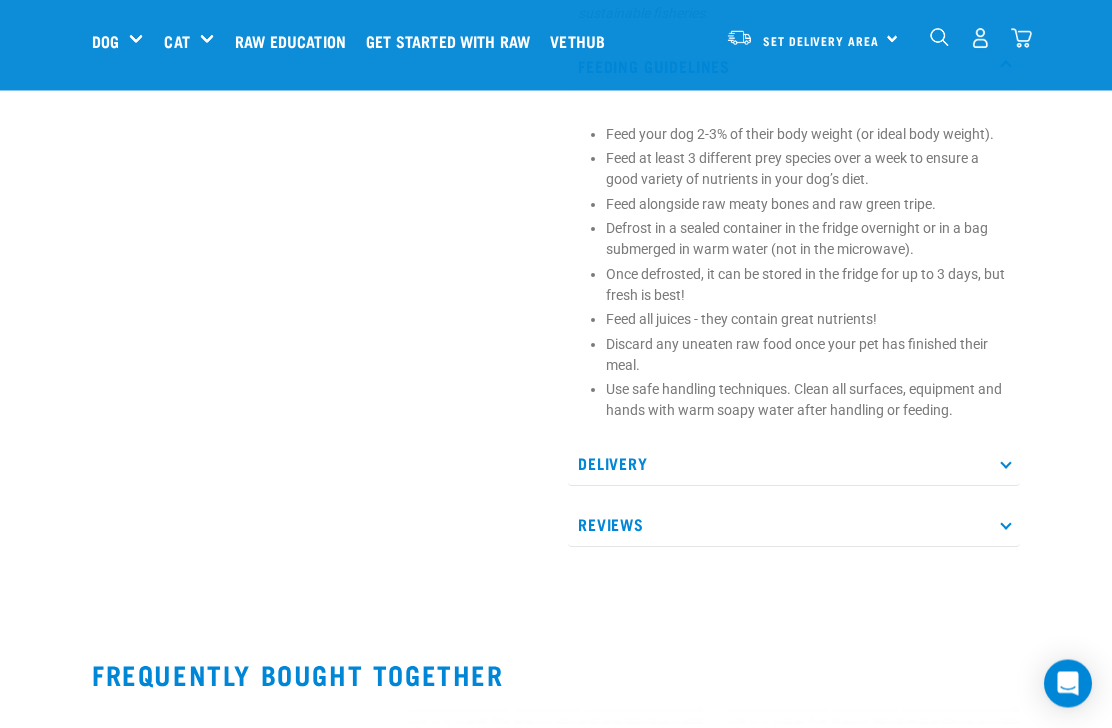 click on "Reviews" at bounding box center [794, 525] 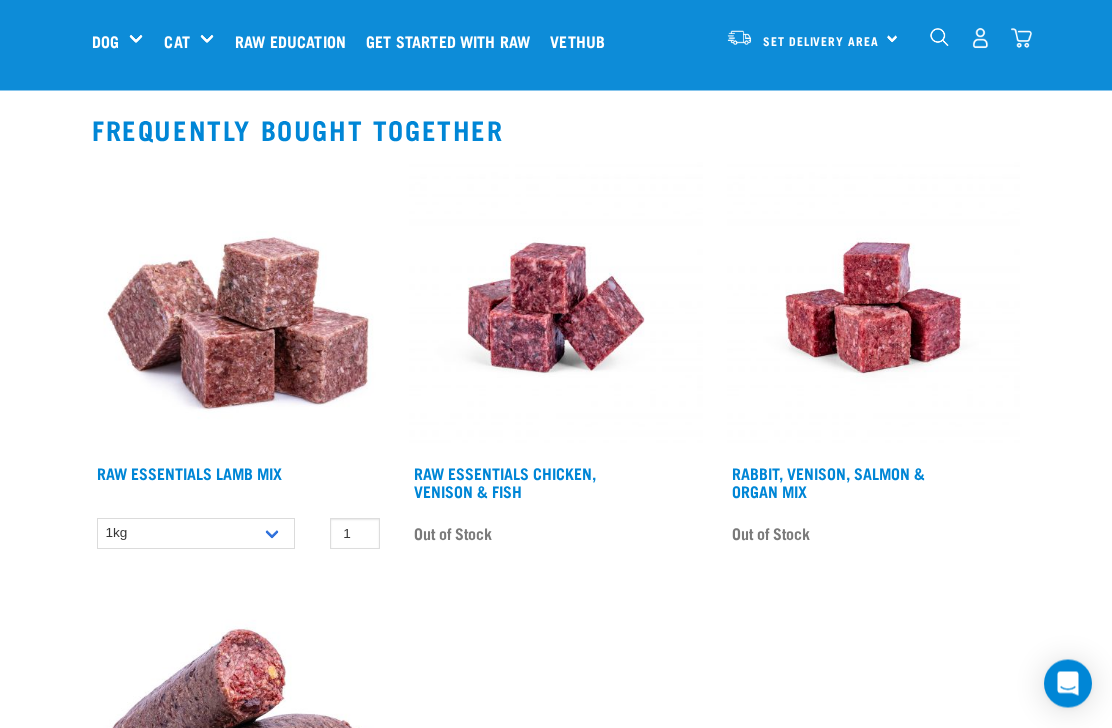 scroll, scrollTop: 2260, scrollLeft: 0, axis: vertical 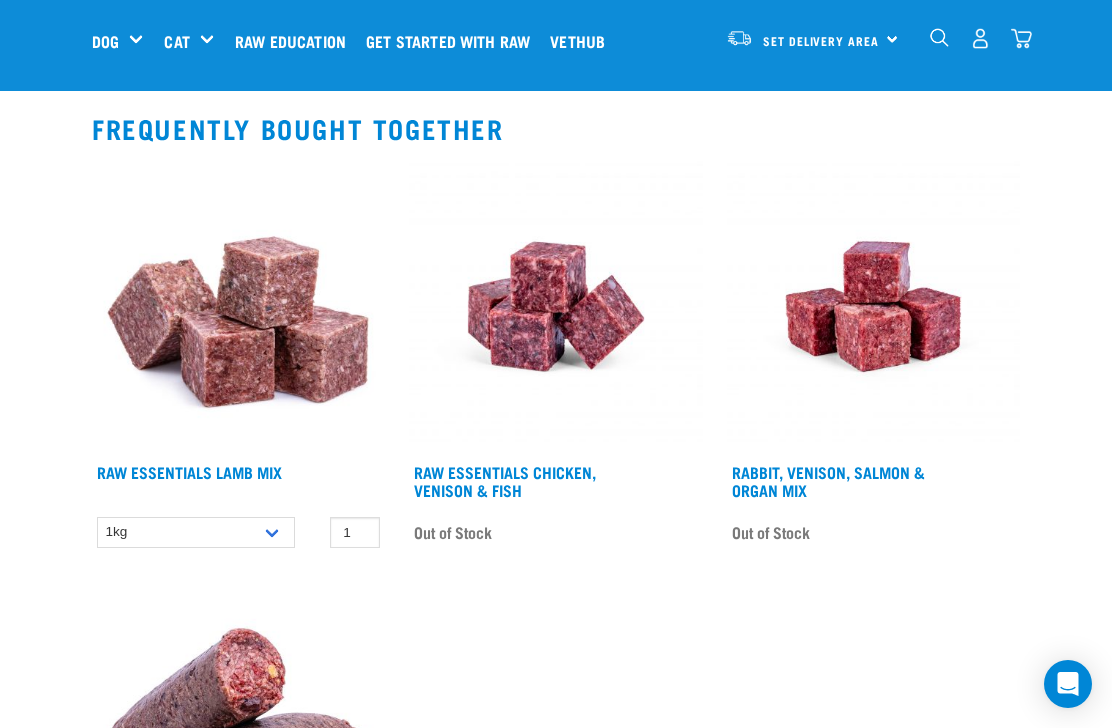 click on "Raw Essentials Chicken, Venison & Fish" at bounding box center [505, 480] 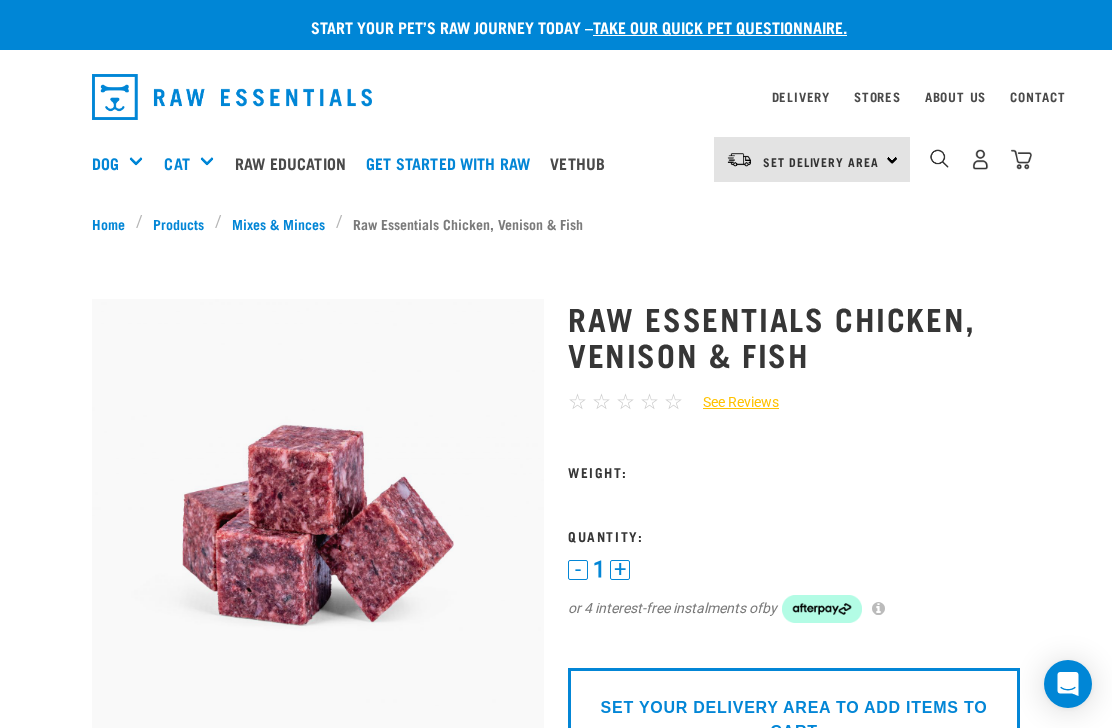 scroll, scrollTop: 0, scrollLeft: 0, axis: both 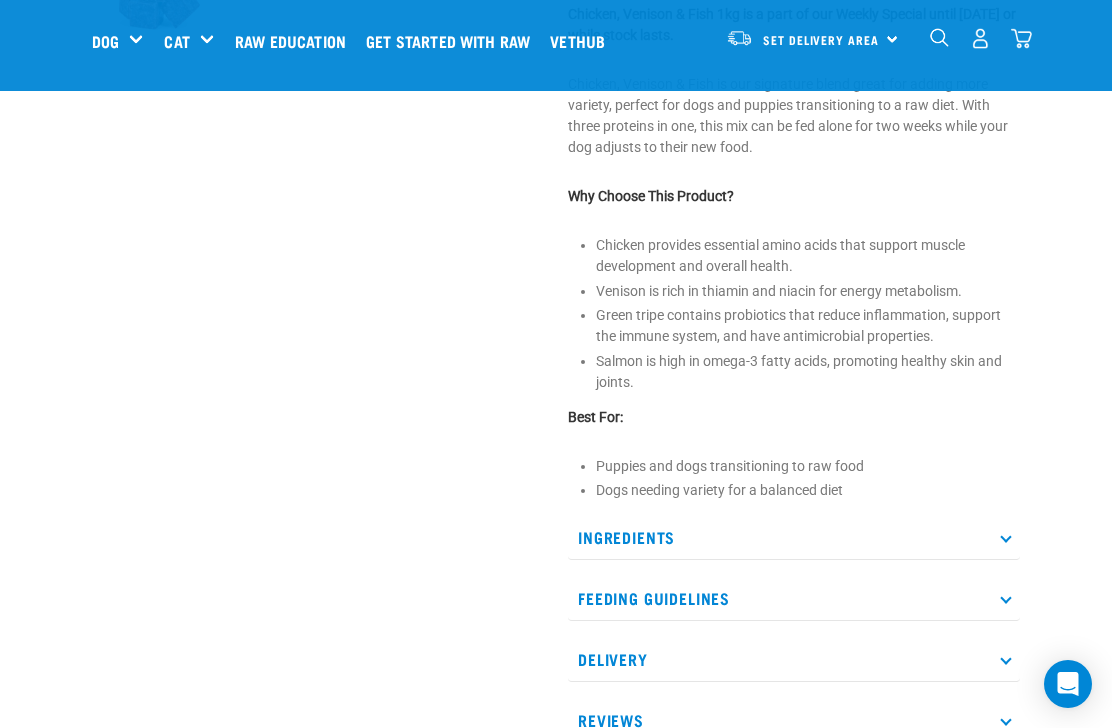 click on "Ingredients" at bounding box center [794, 537] 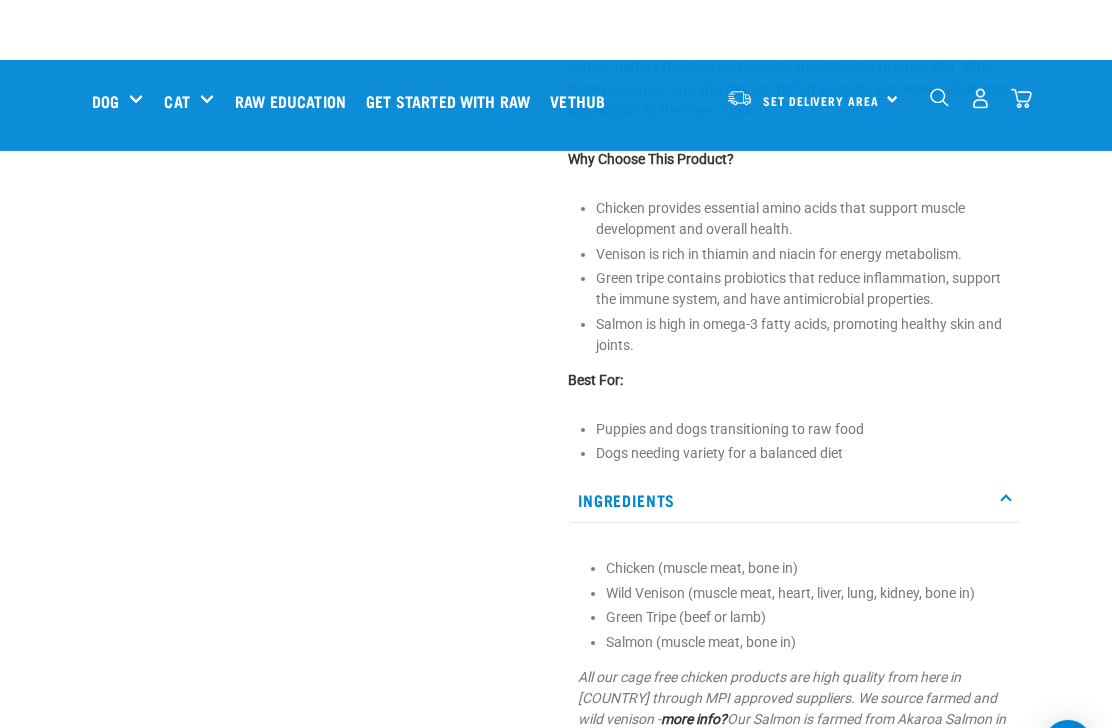 scroll, scrollTop: 0, scrollLeft: 0, axis: both 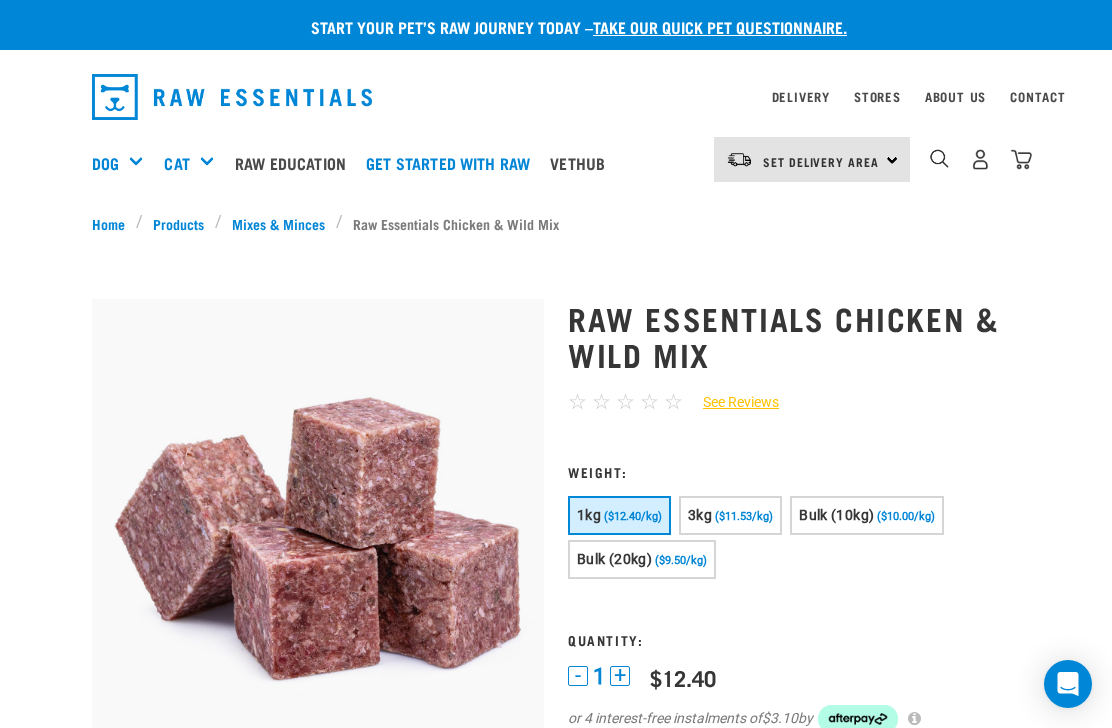 click on "Mixes & Minces" at bounding box center (279, 223) 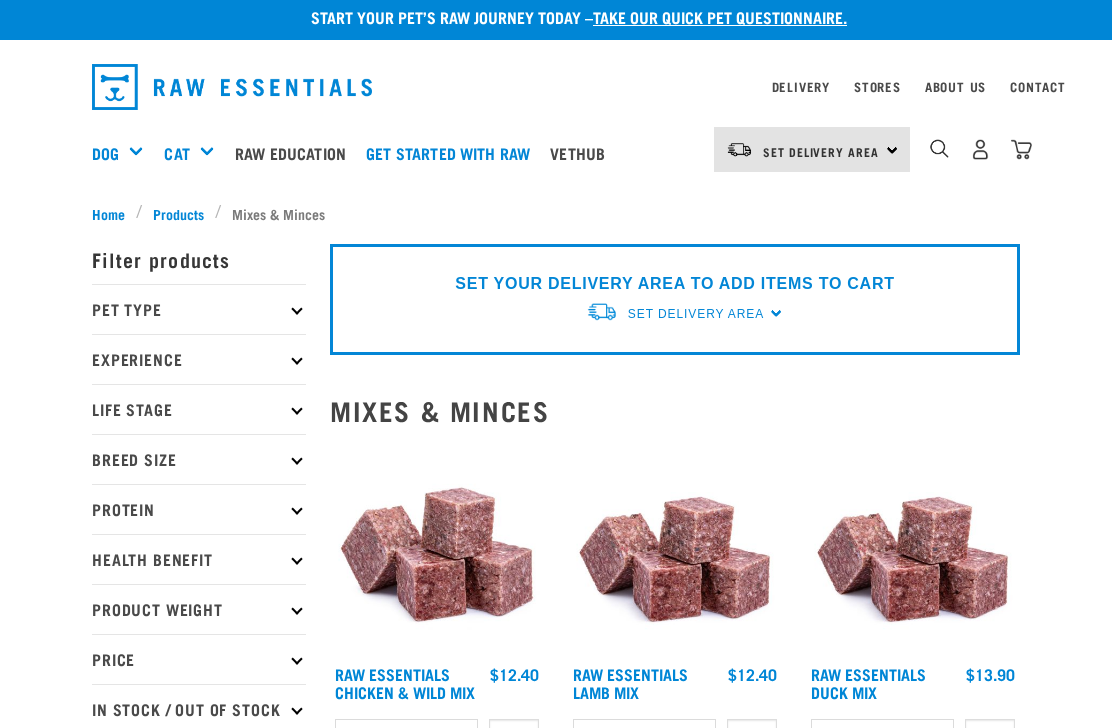 scroll, scrollTop: 95, scrollLeft: 0, axis: vertical 